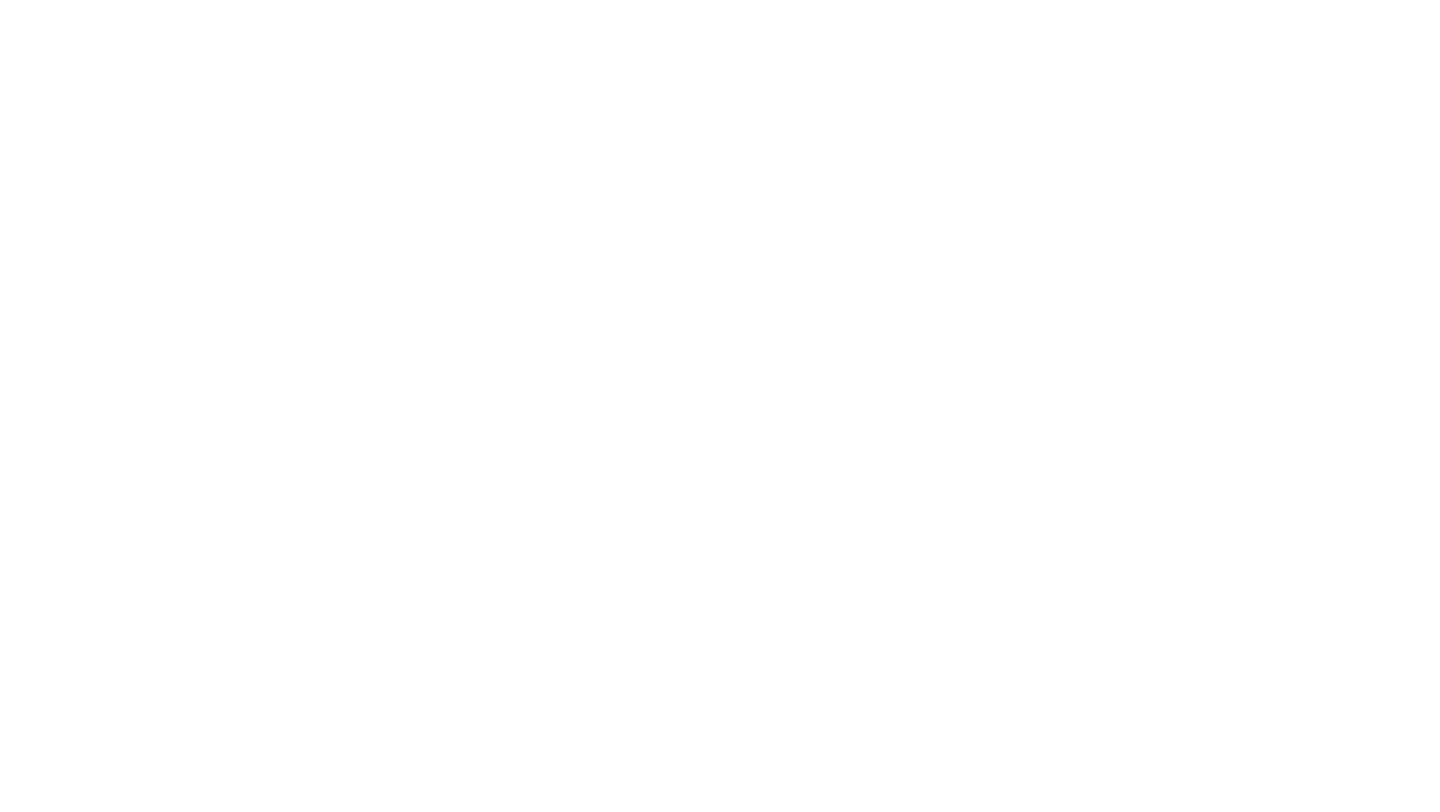 scroll, scrollTop: 0, scrollLeft: 0, axis: both 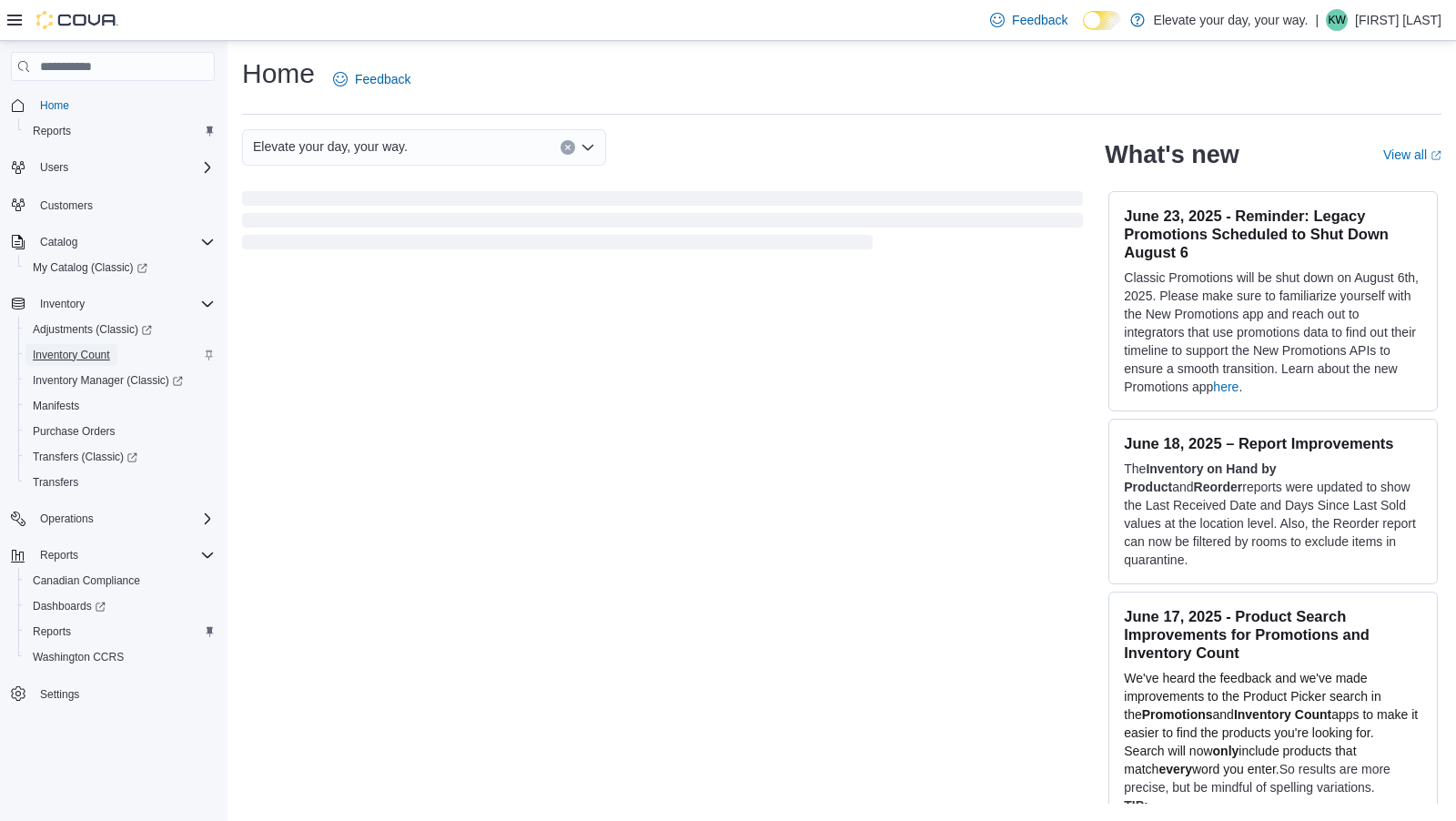 click on "Inventory Count" at bounding box center [71, 355] 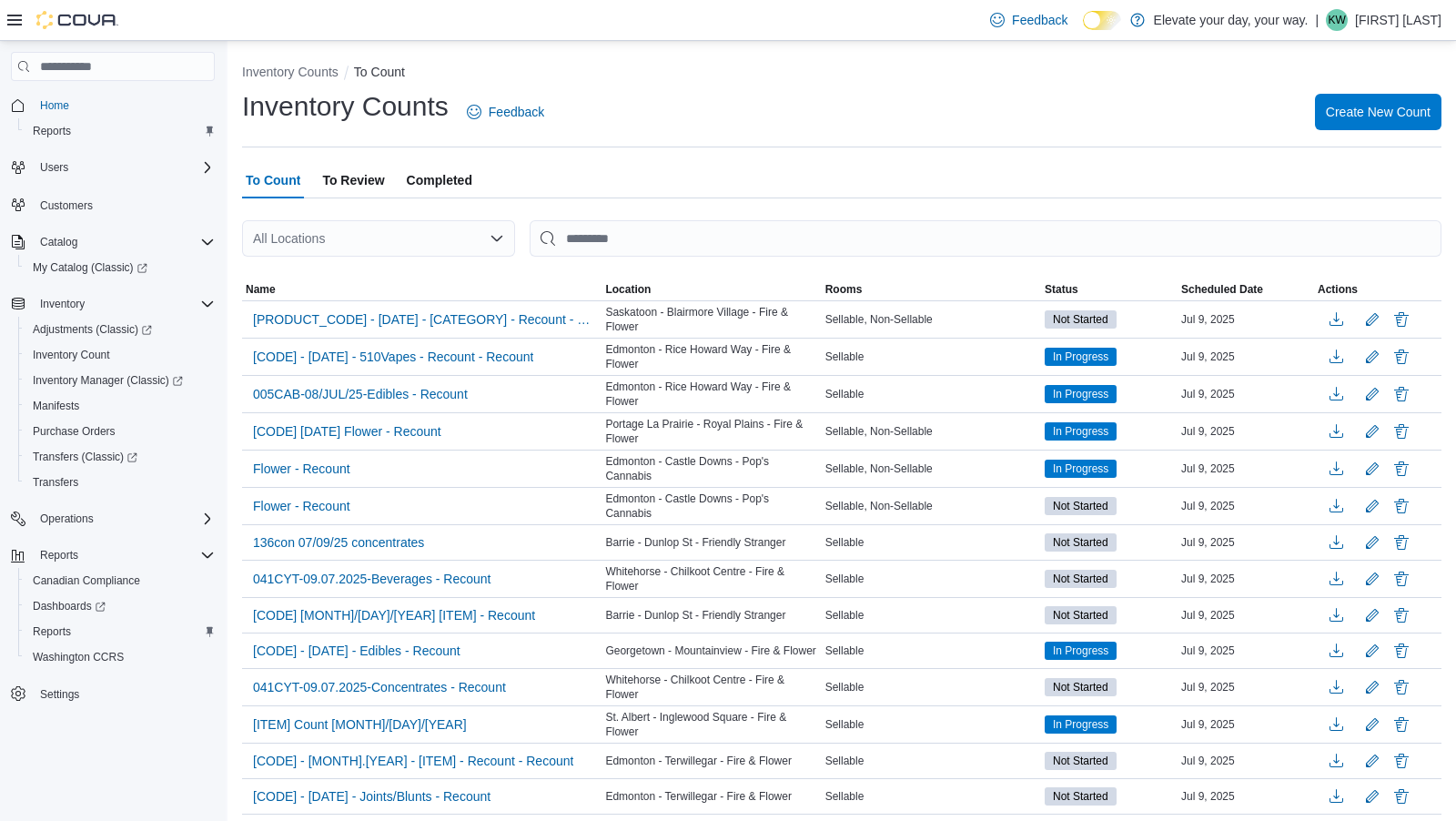 click on "To Review" at bounding box center [353, 180] 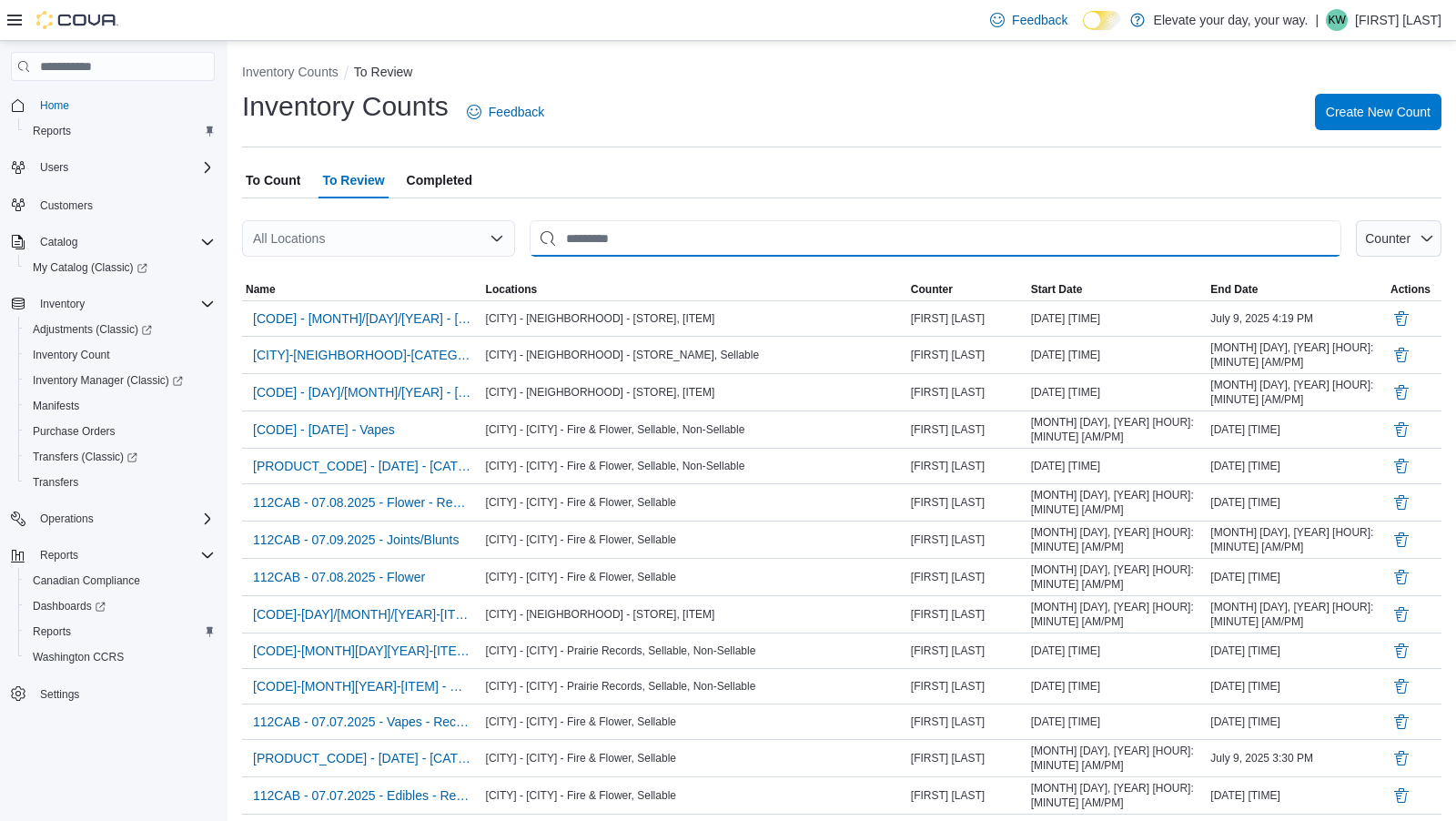 click at bounding box center [935, 238] 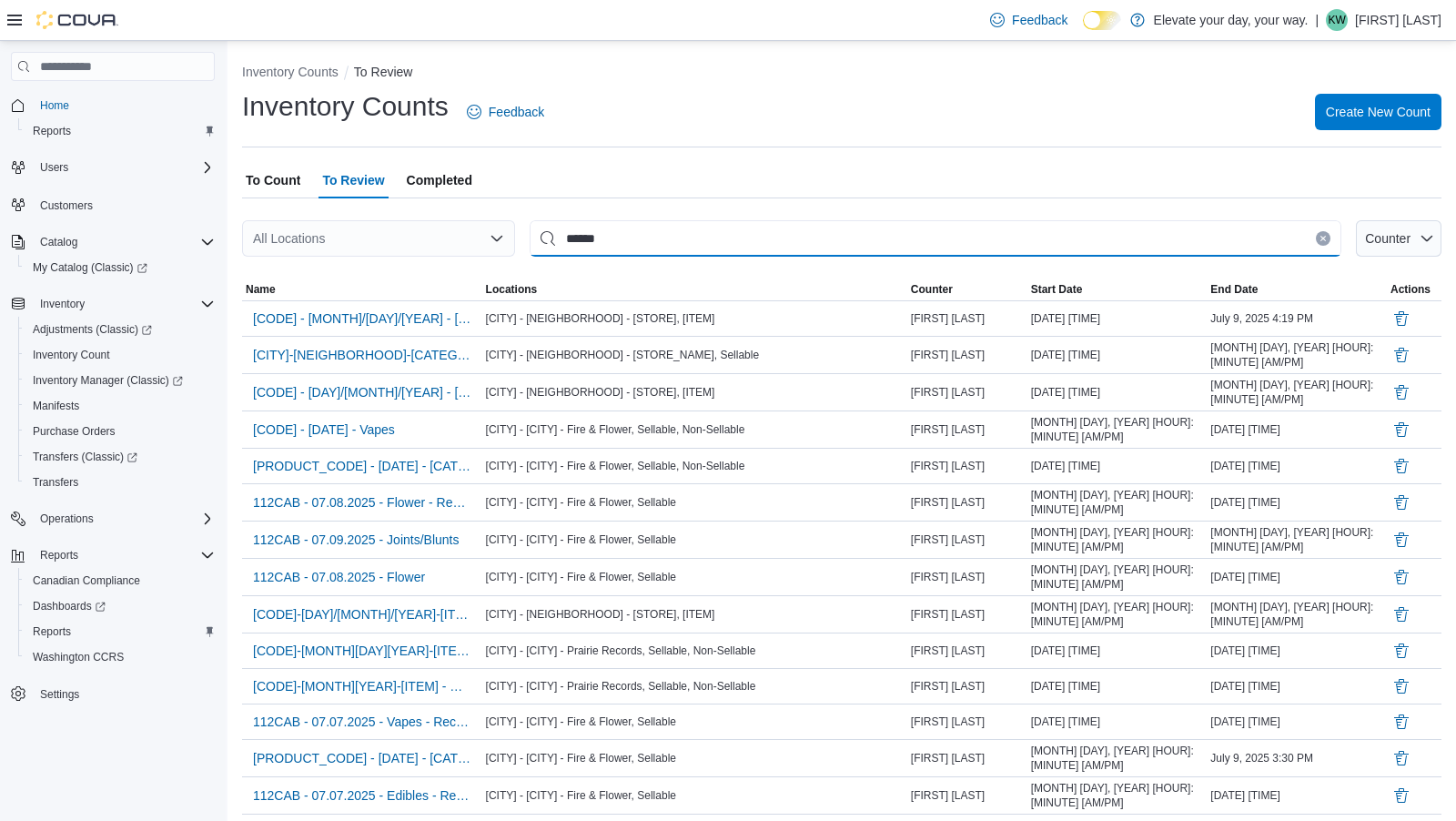 type on "******" 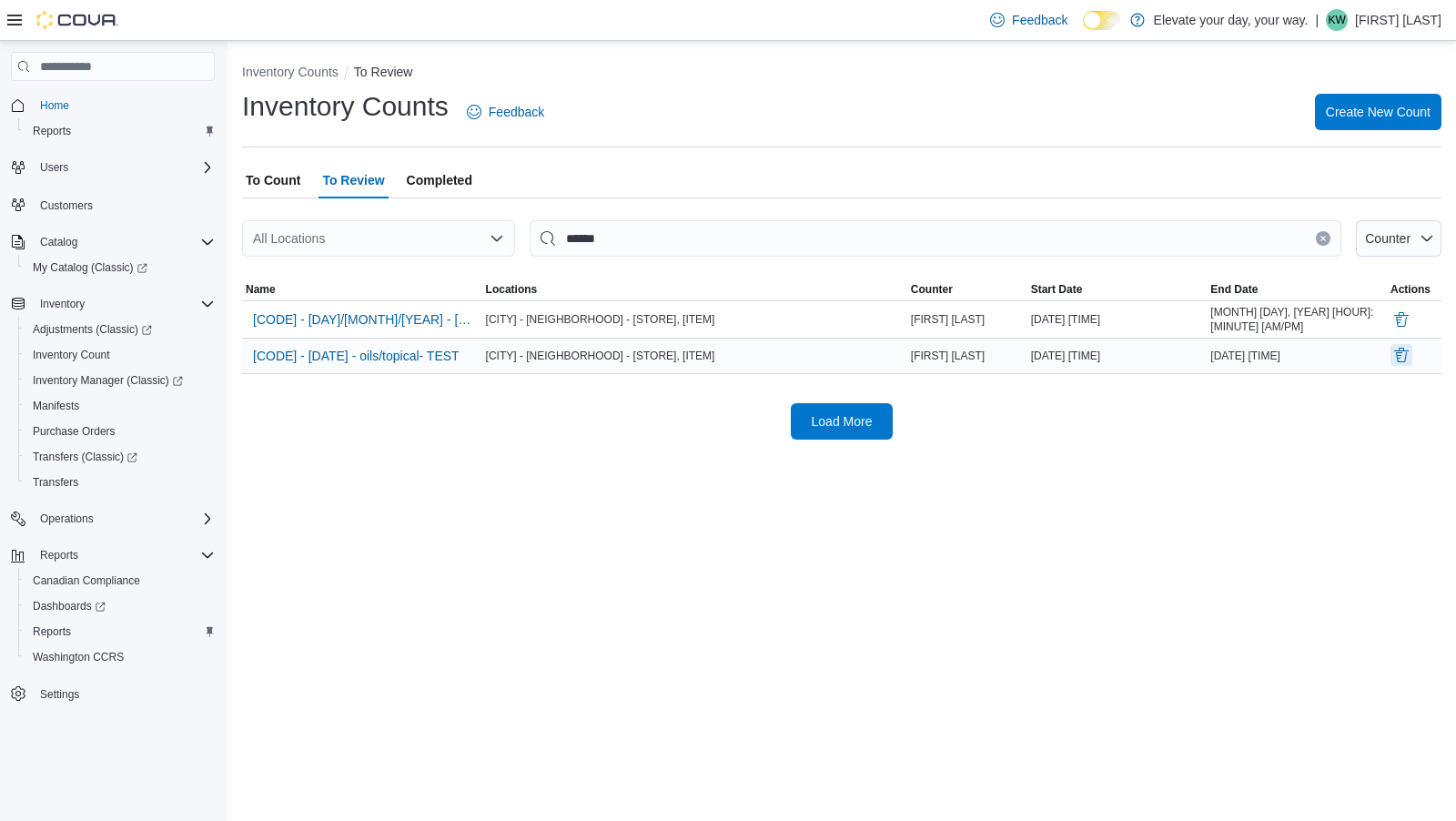 click at bounding box center (1401, 319) 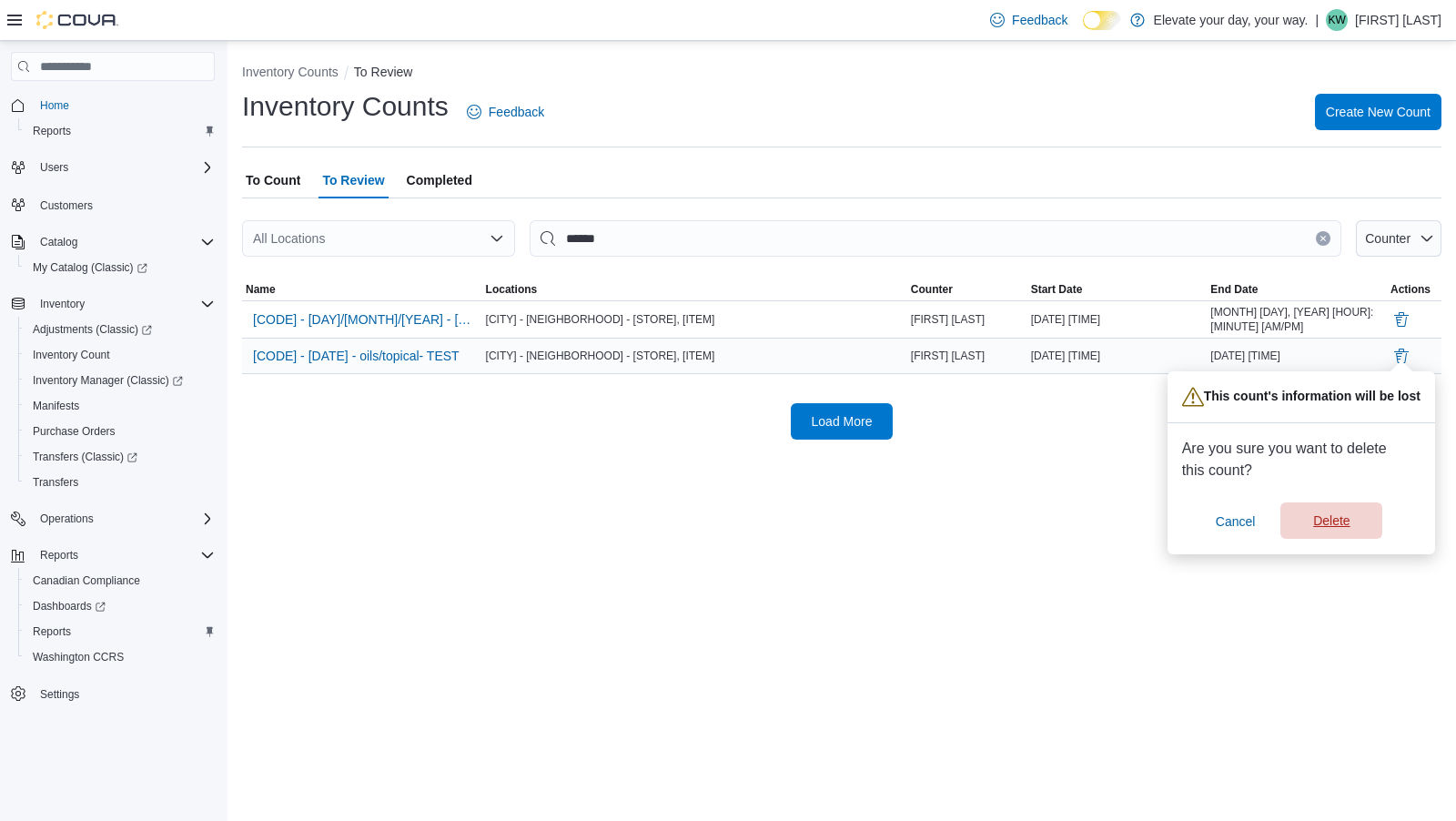 click on "Delete" at bounding box center (1331, 521) 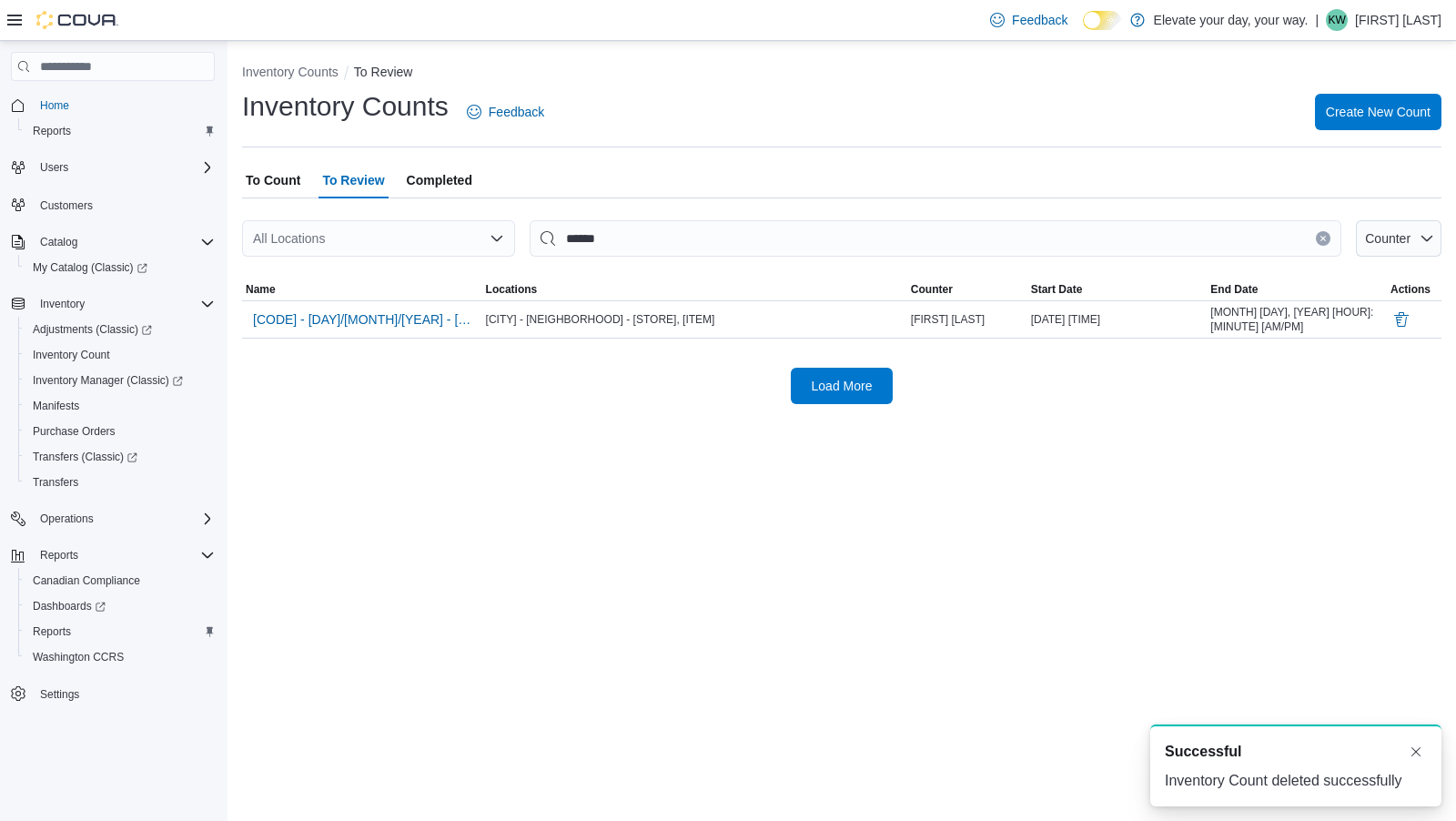 scroll, scrollTop: 0, scrollLeft: 0, axis: both 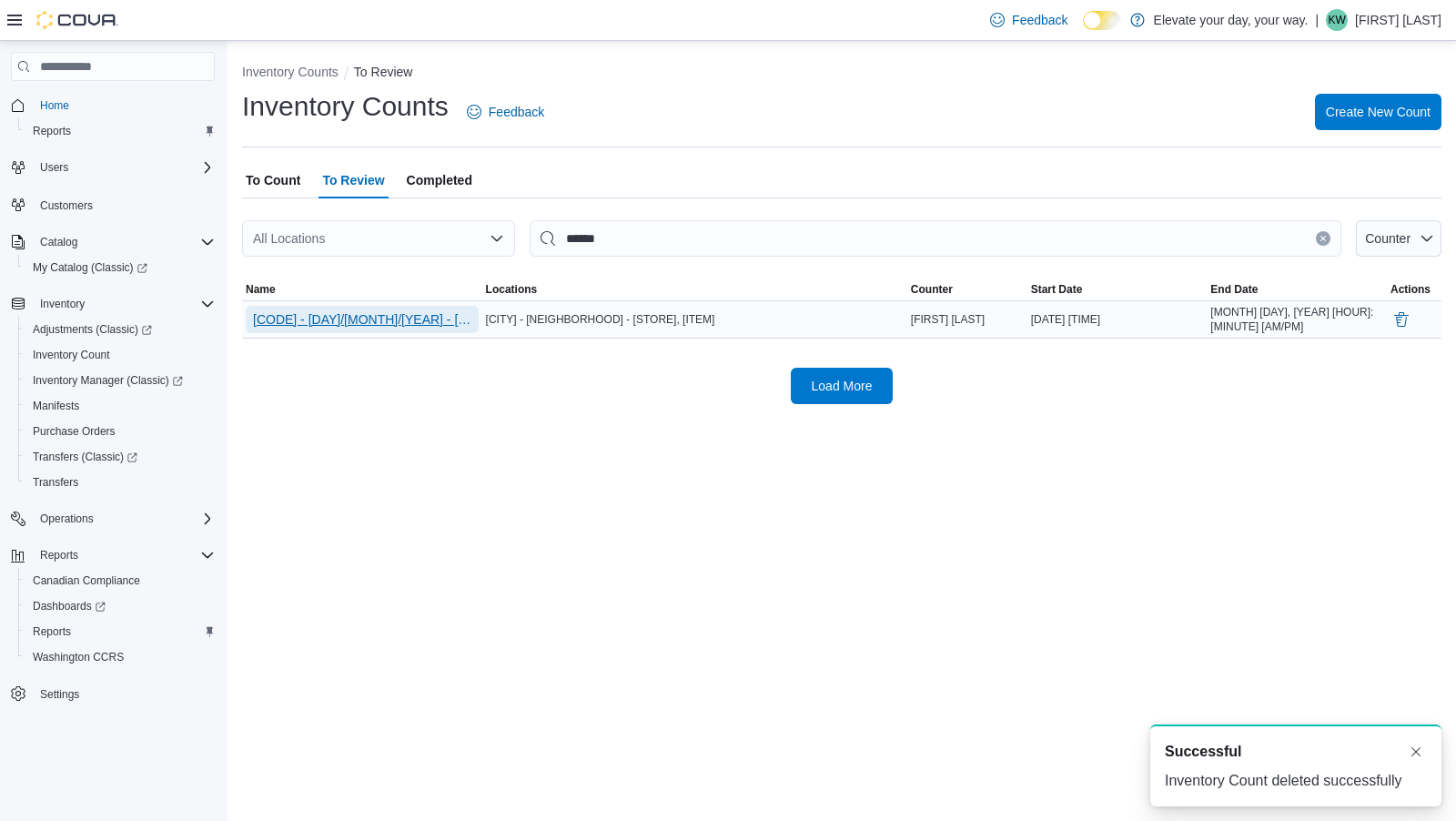 click on "[CODE] - [DAY]/[MONTH]/[YEAR] - [ITEM]" at bounding box center (362, 319) 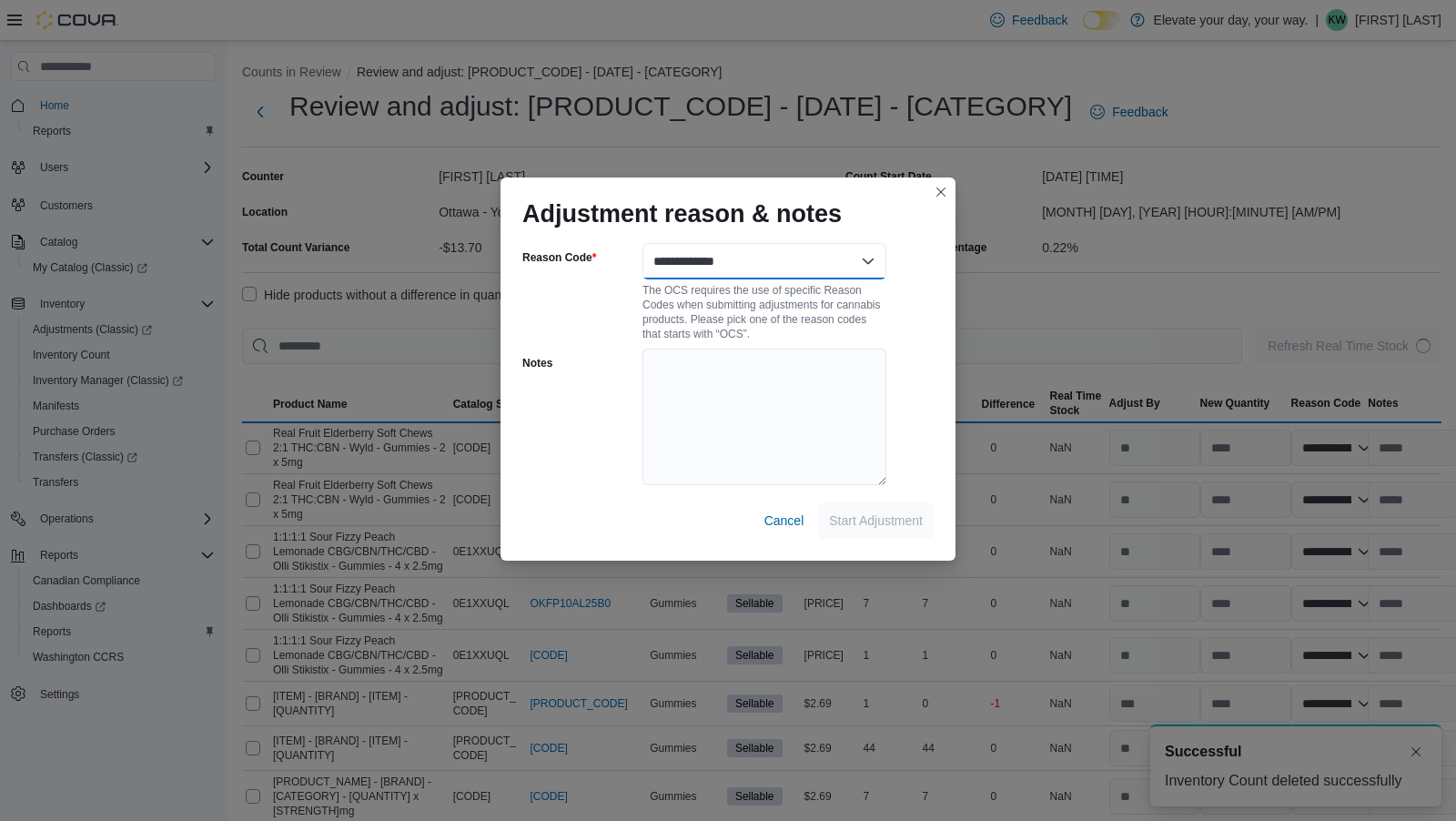 click on "**********" at bounding box center [764, 261] 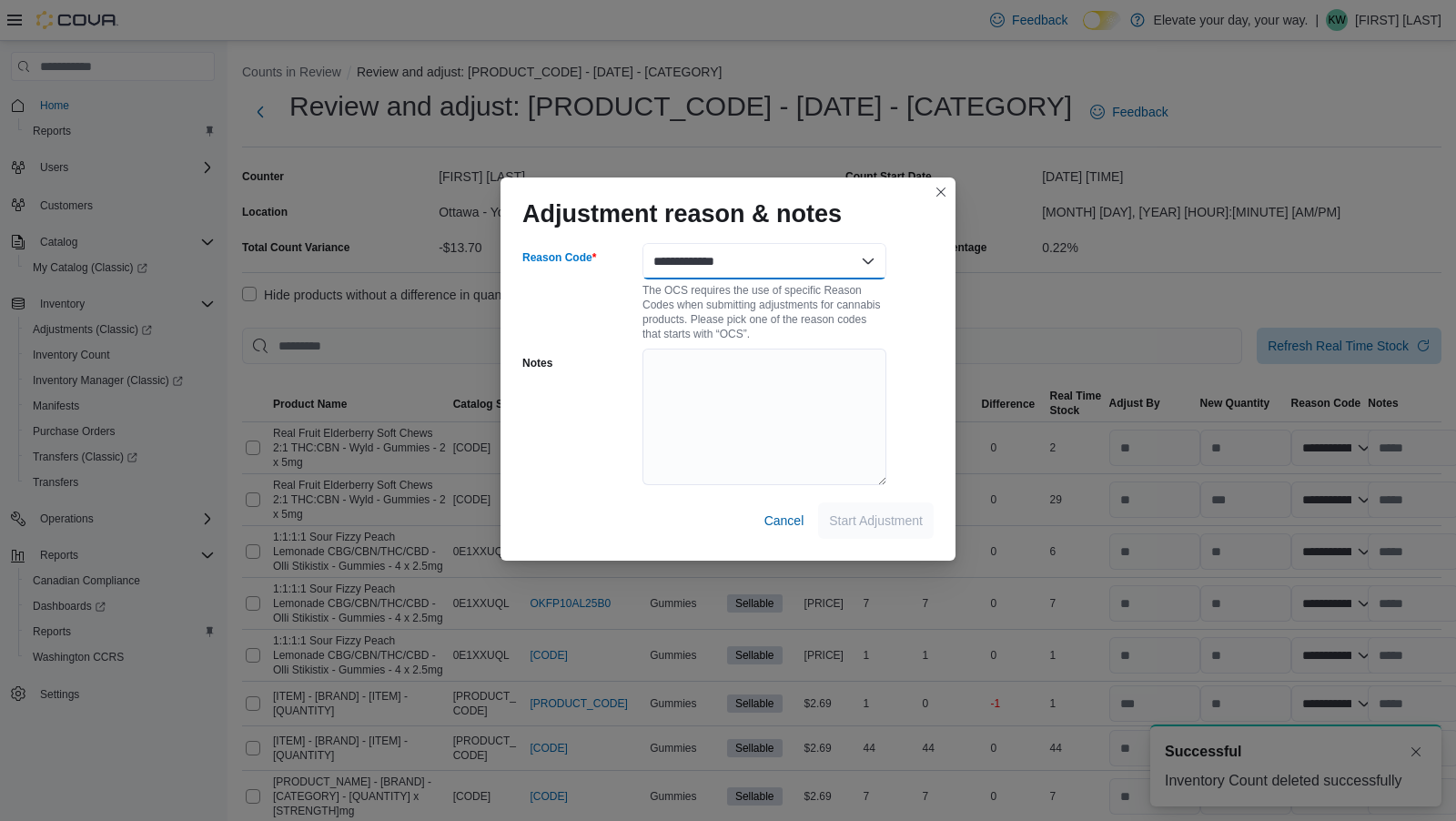 select on "**********" 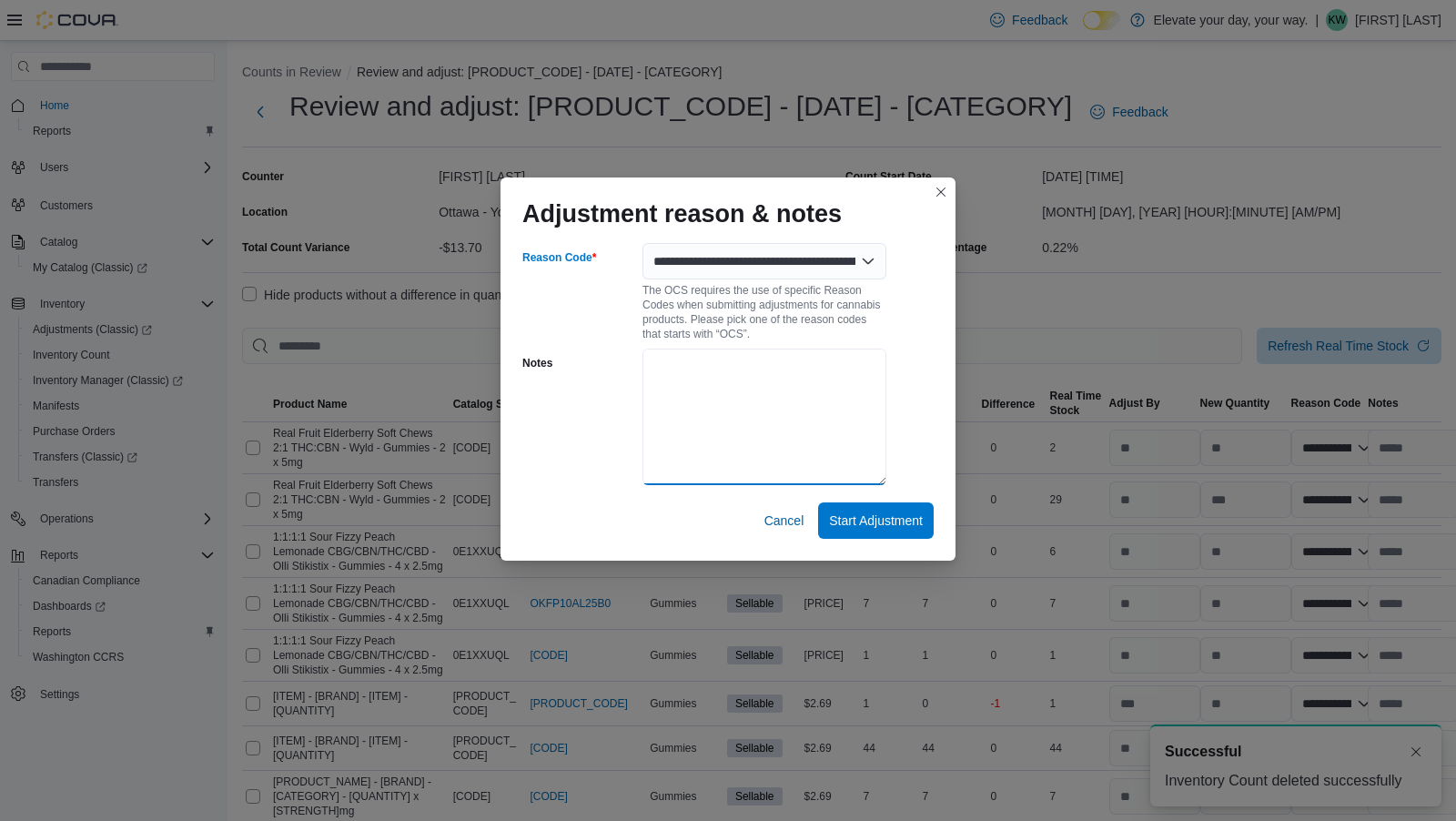 drag, startPoint x: 732, startPoint y: 425, endPoint x: 719, endPoint y: 394, distance: 33.615473 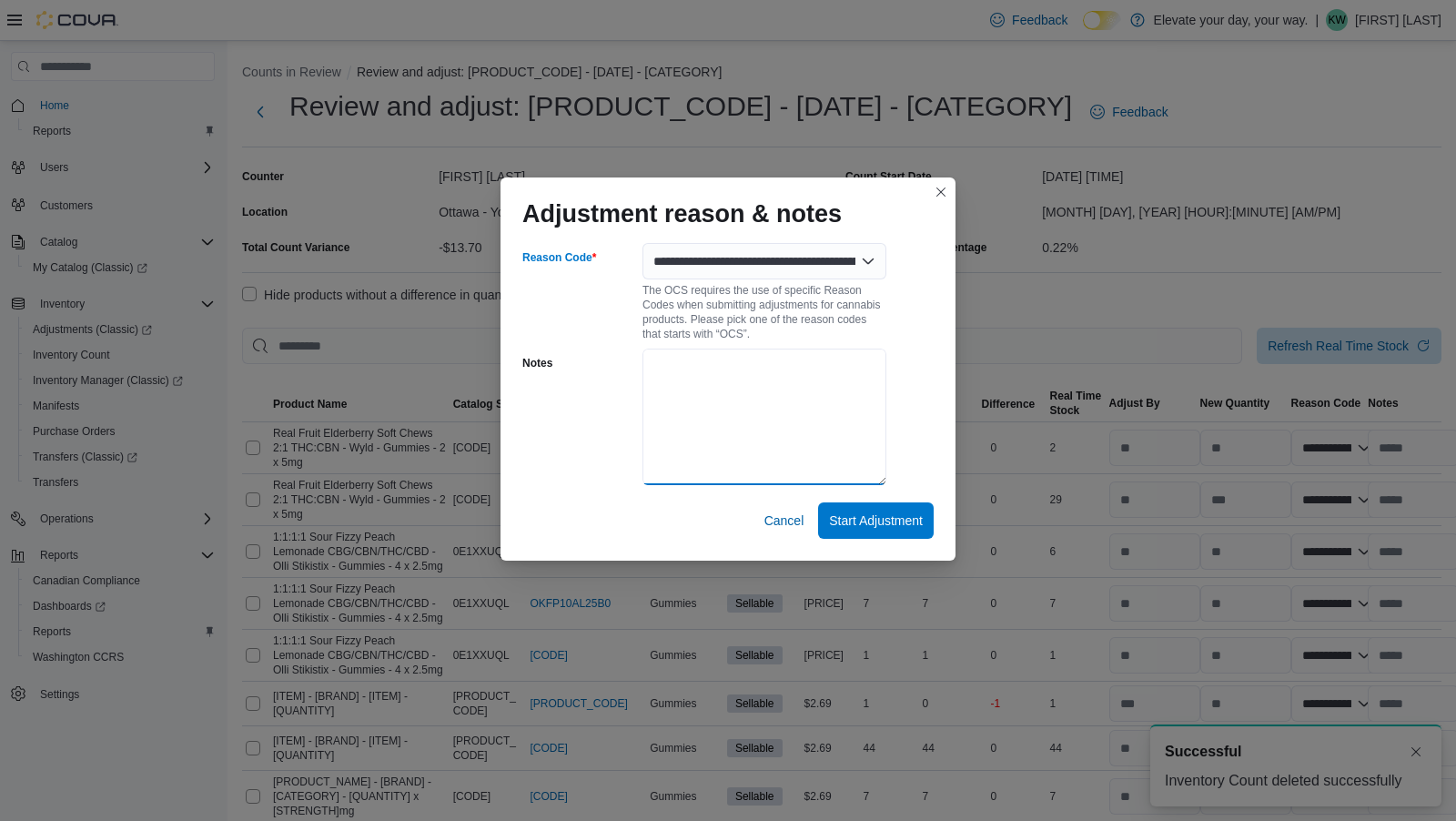 click on "Notes" at bounding box center [764, 417] 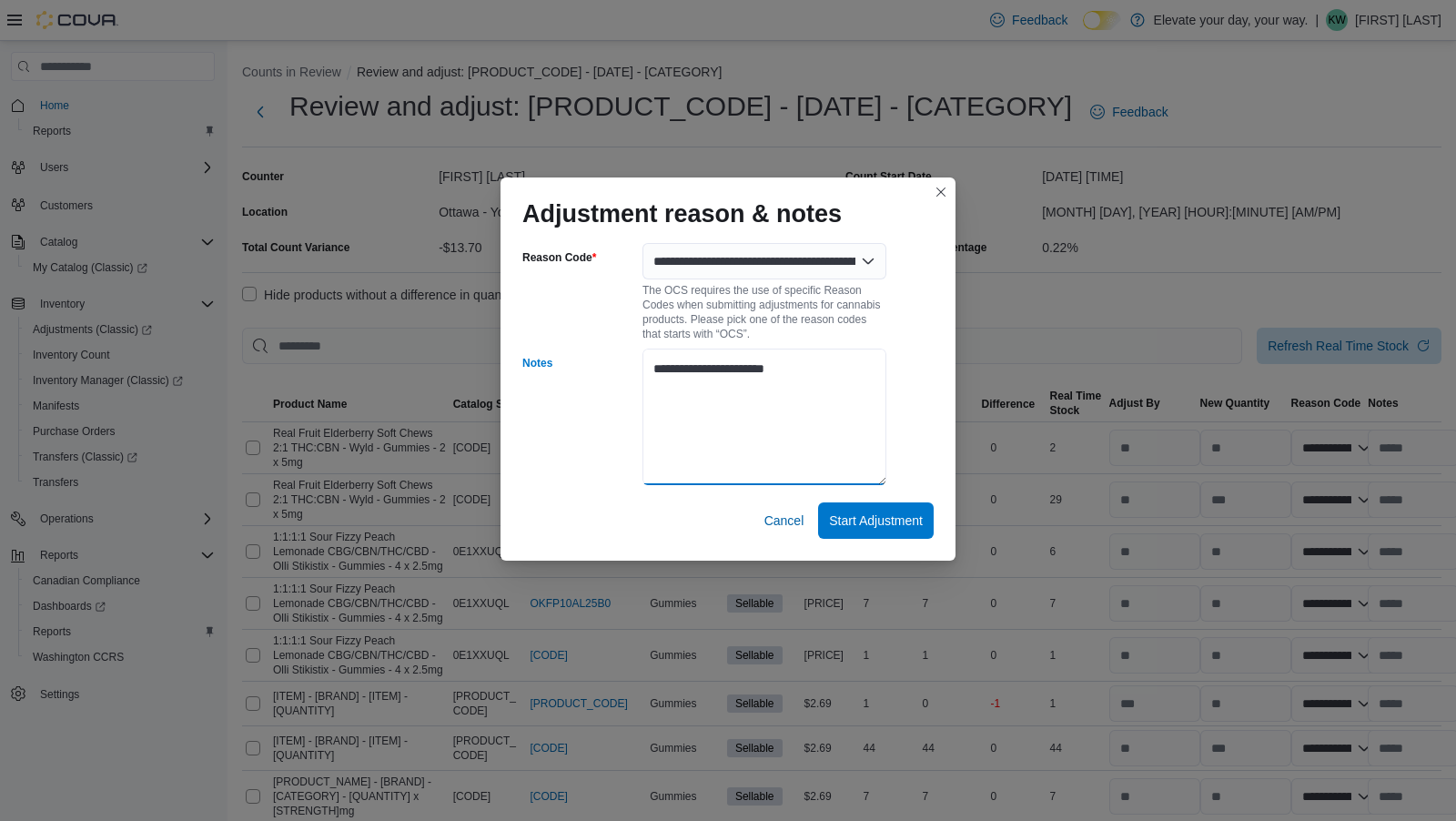 click on "**********" at bounding box center (764, 417) 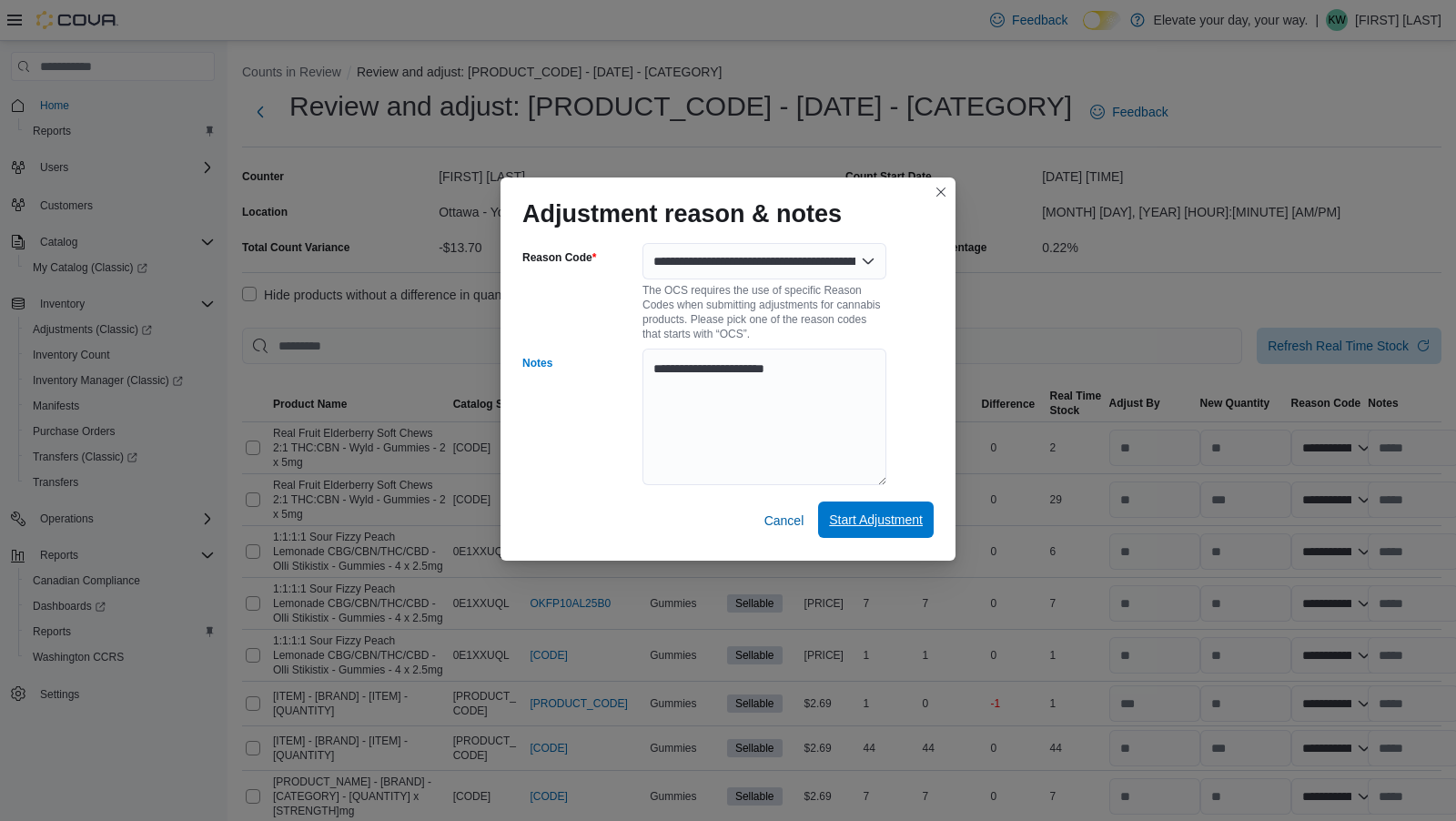 click on "Start Adjustment" at bounding box center [875, 520] 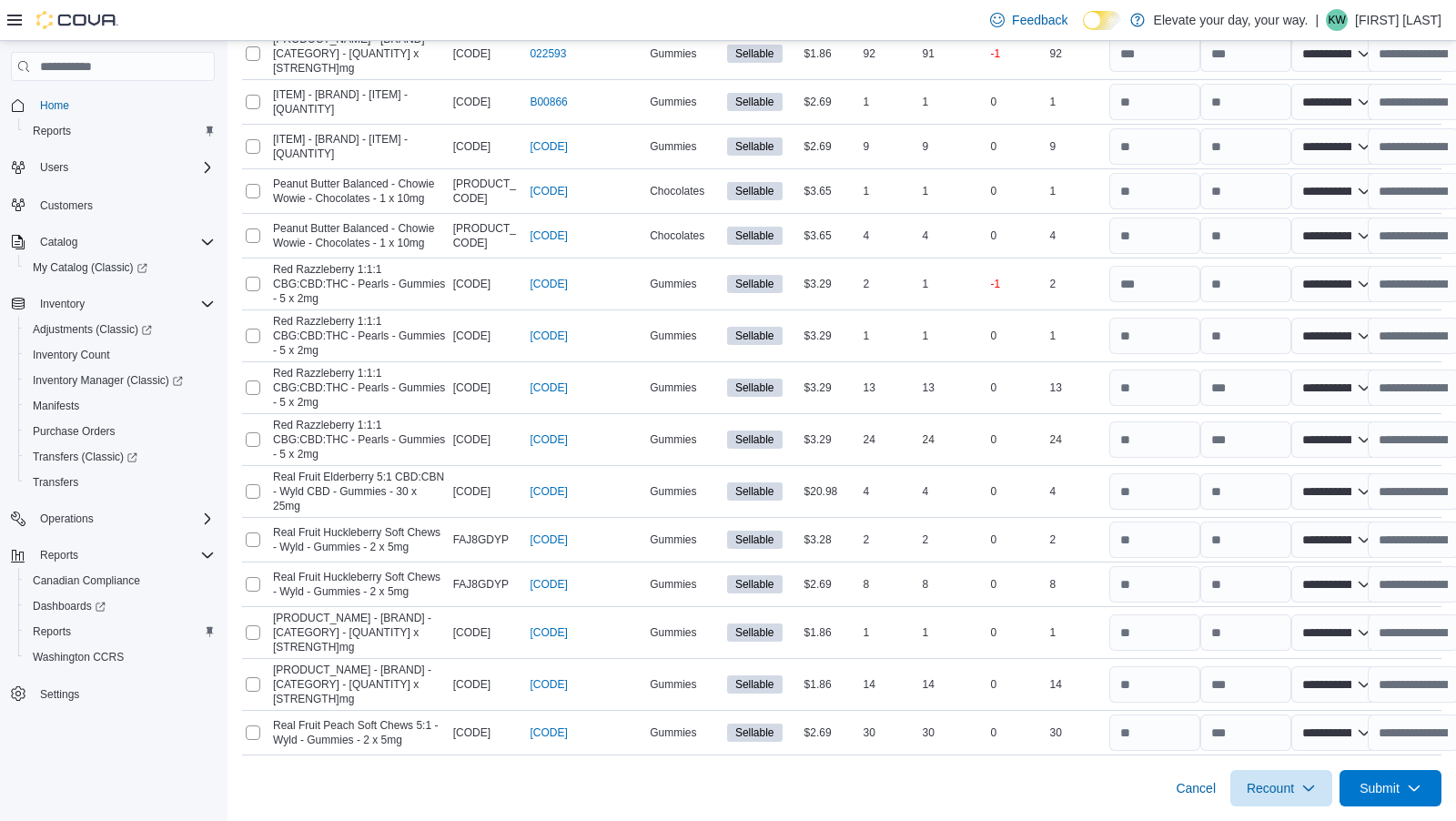 scroll, scrollTop: 7092, scrollLeft: 0, axis: vertical 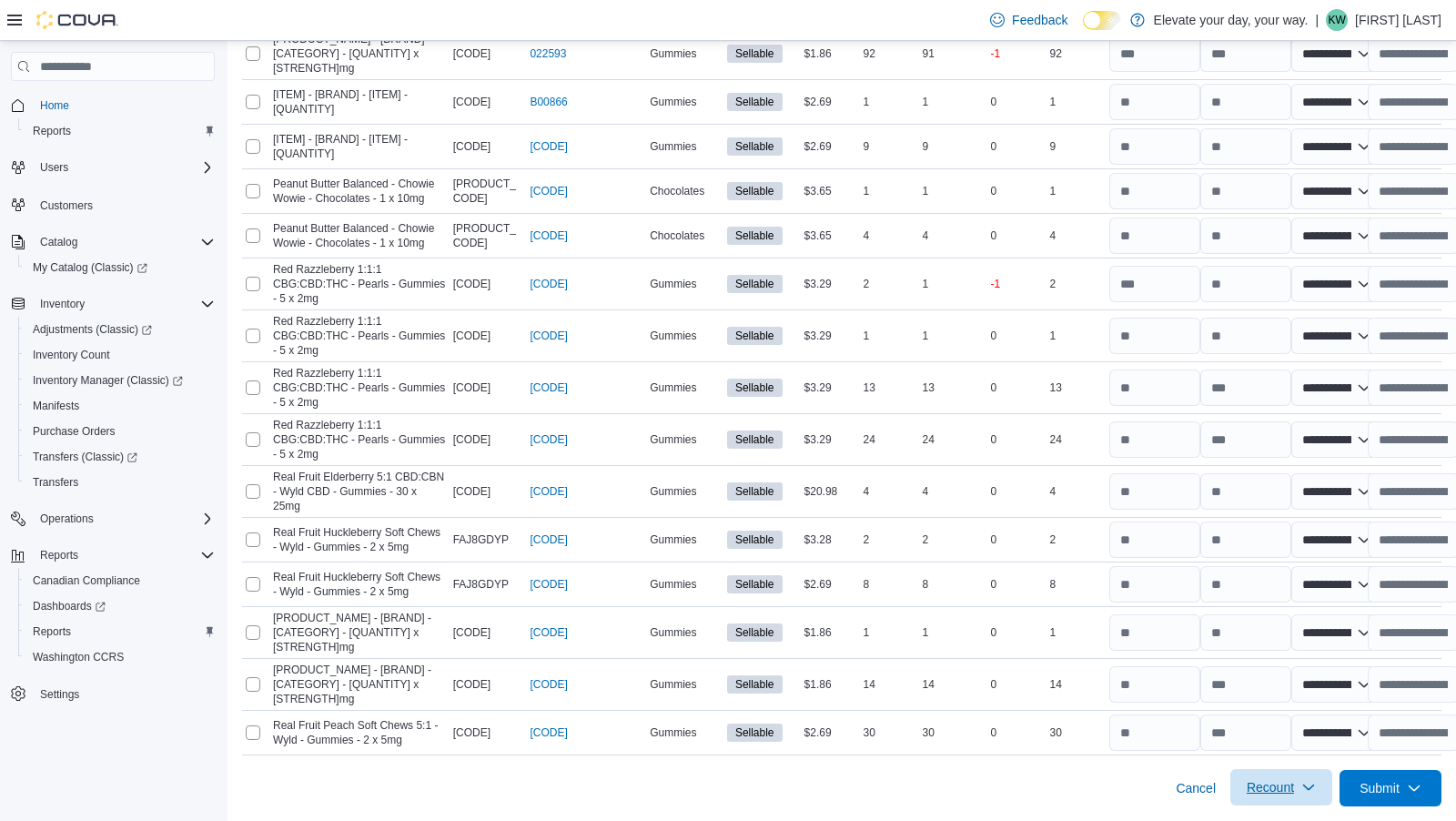 click on "Recount" at bounding box center [1270, 787] 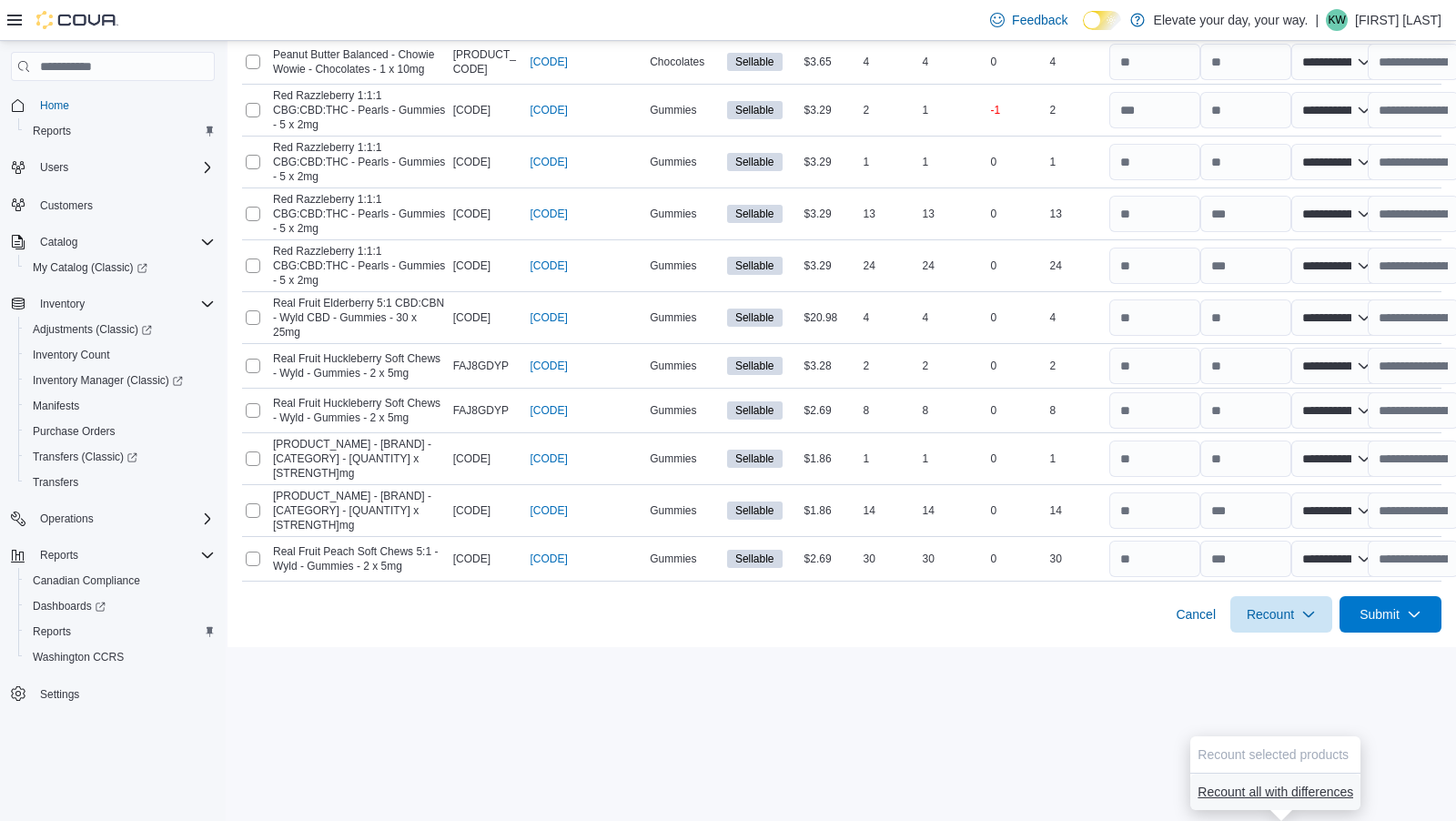 click on "Recount all with differences" at bounding box center [1275, 792] 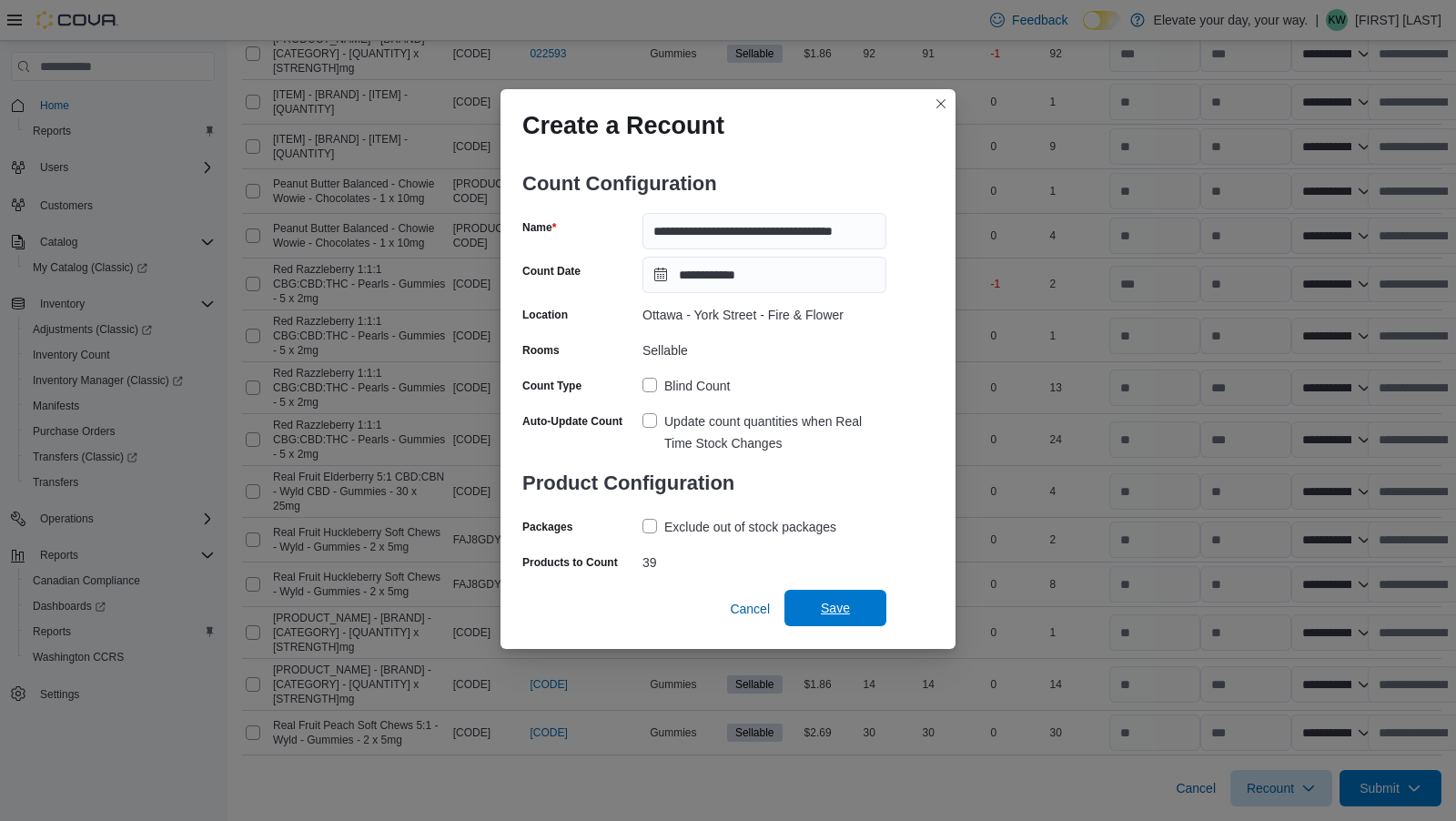 click on "Save" at bounding box center [835, 608] 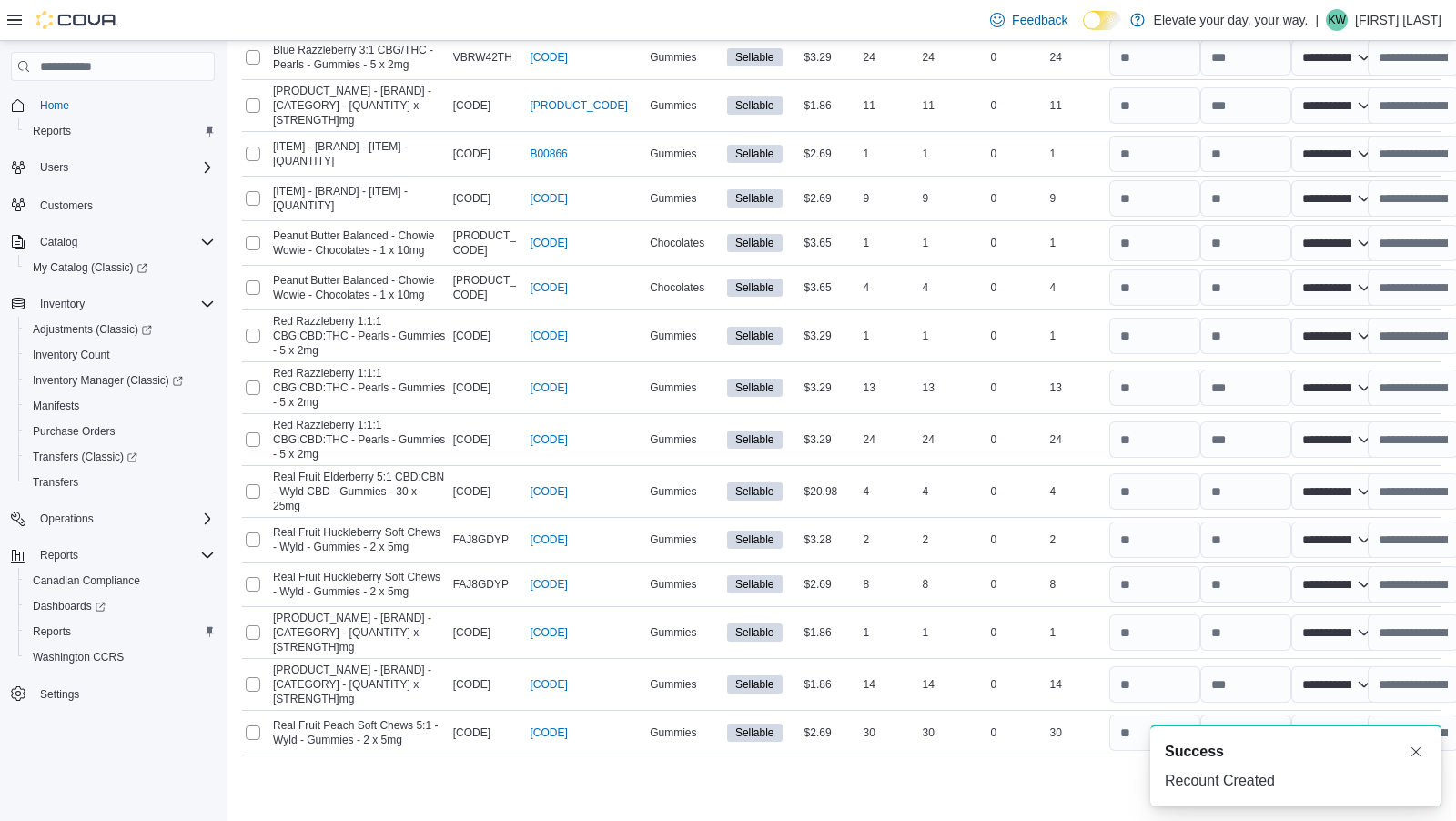 scroll, scrollTop: 5072, scrollLeft: 0, axis: vertical 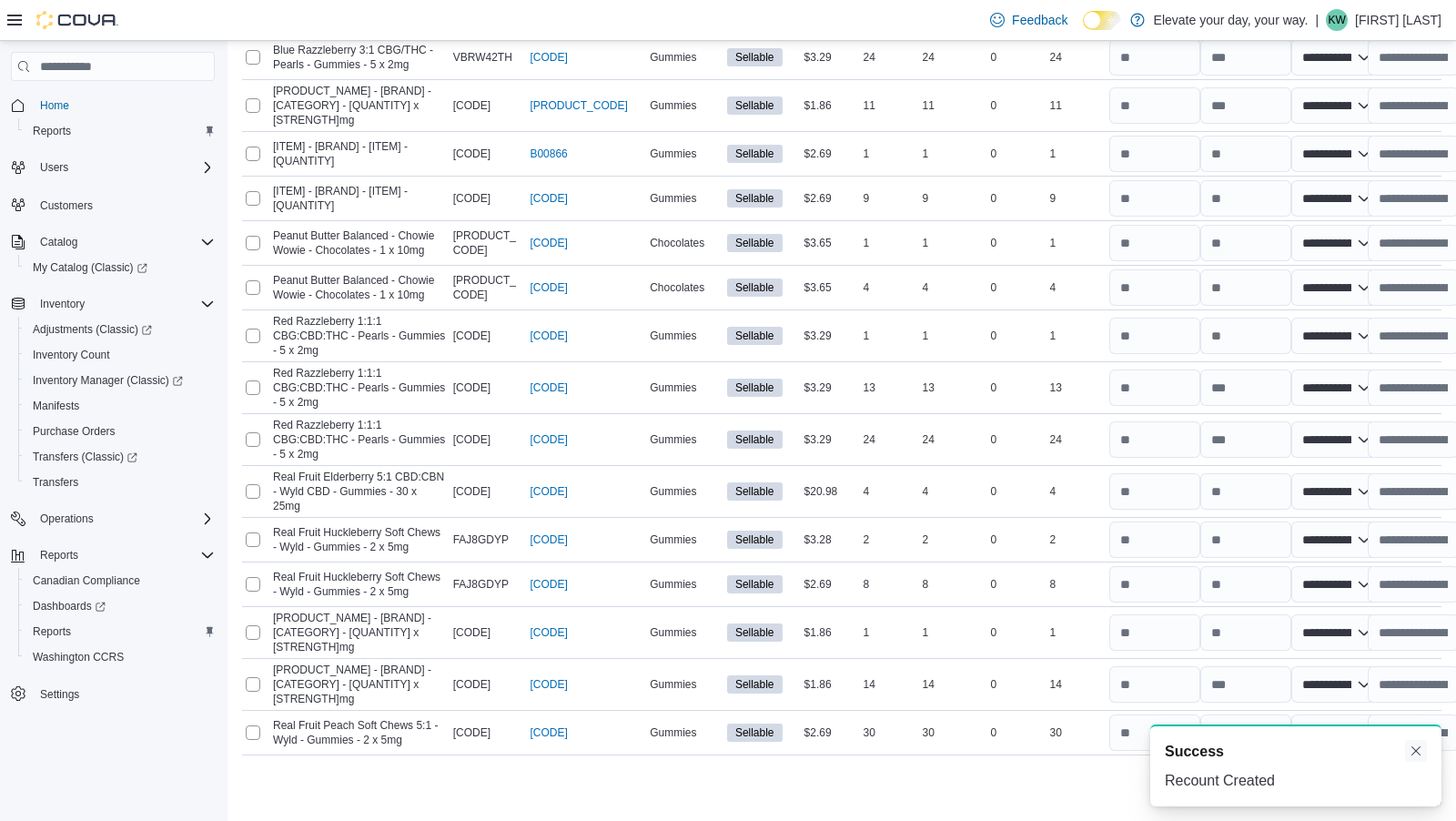 click at bounding box center (1416, 751) 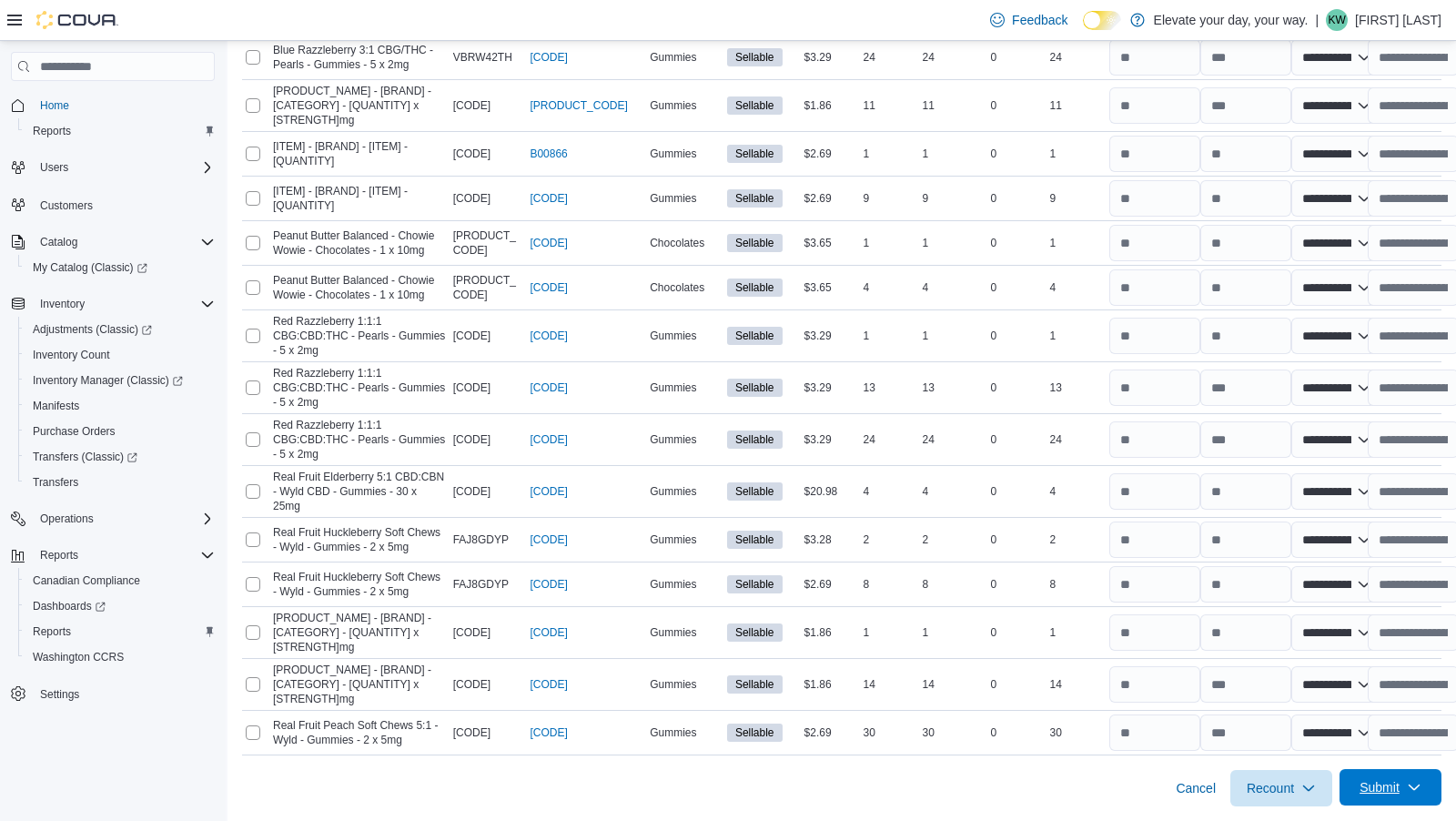 click on "Submit" at bounding box center [1380, 787] 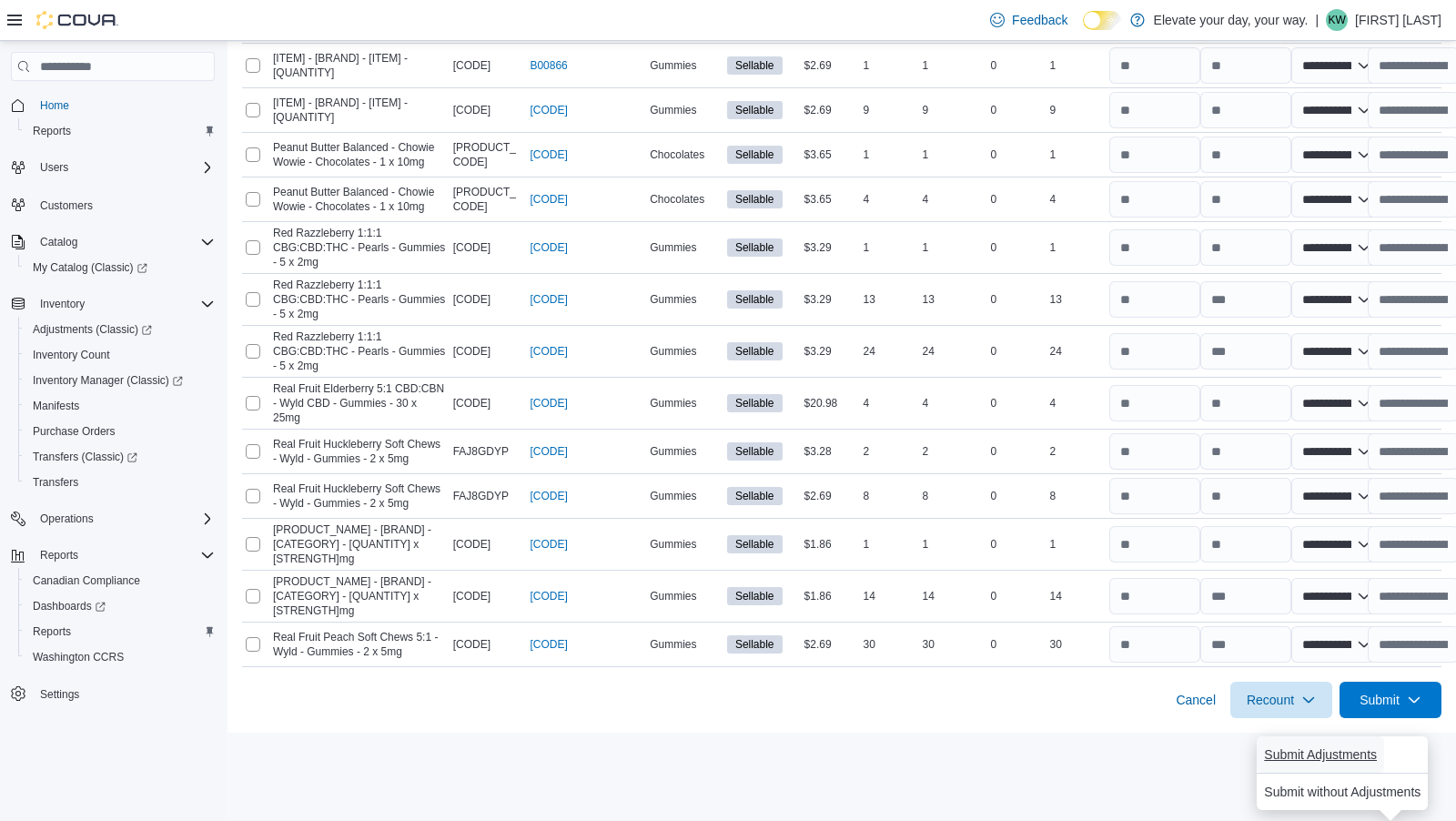click on "Submit Adjustments" at bounding box center [1320, 755] 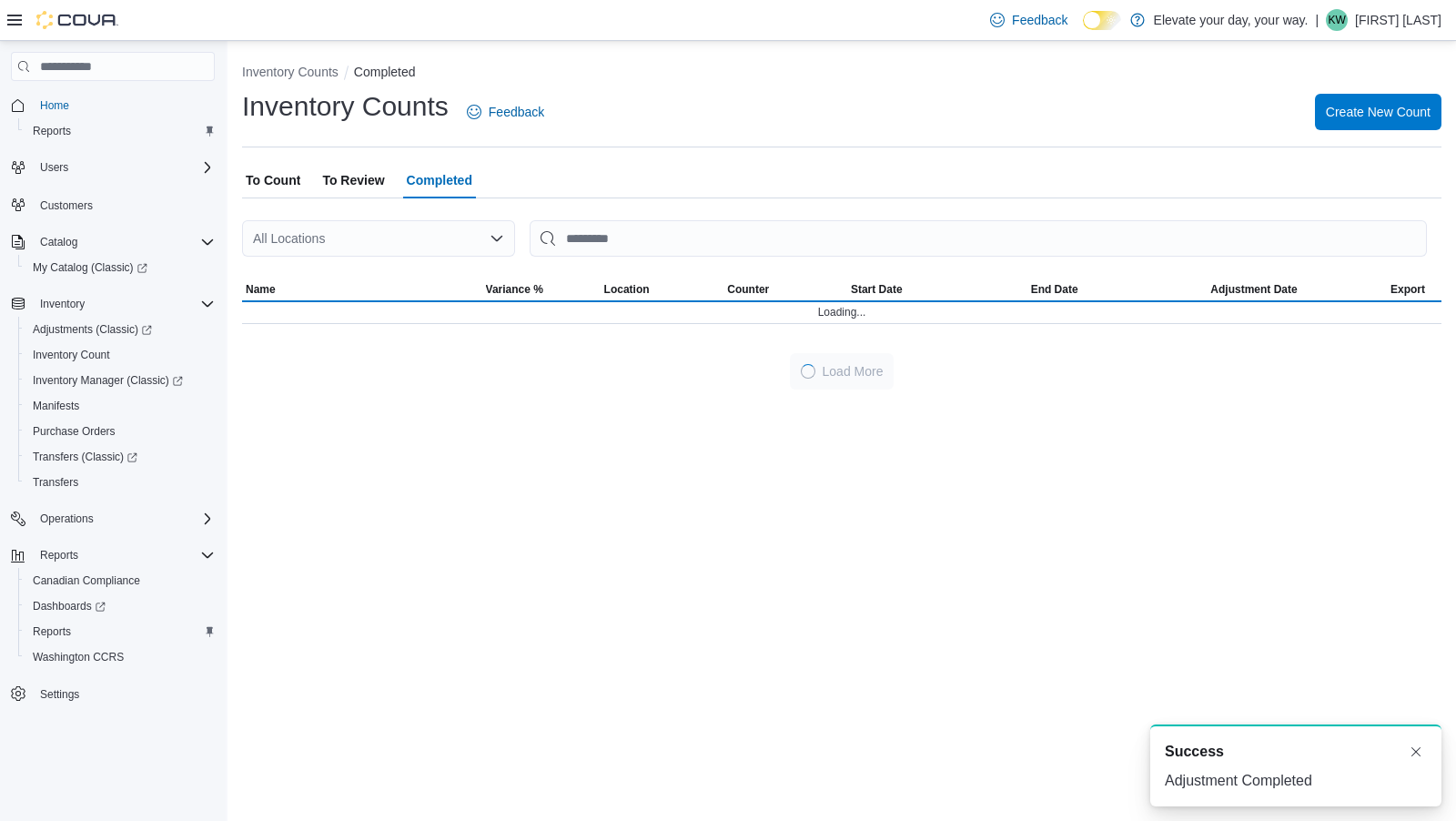 scroll, scrollTop: 0, scrollLeft: 0, axis: both 